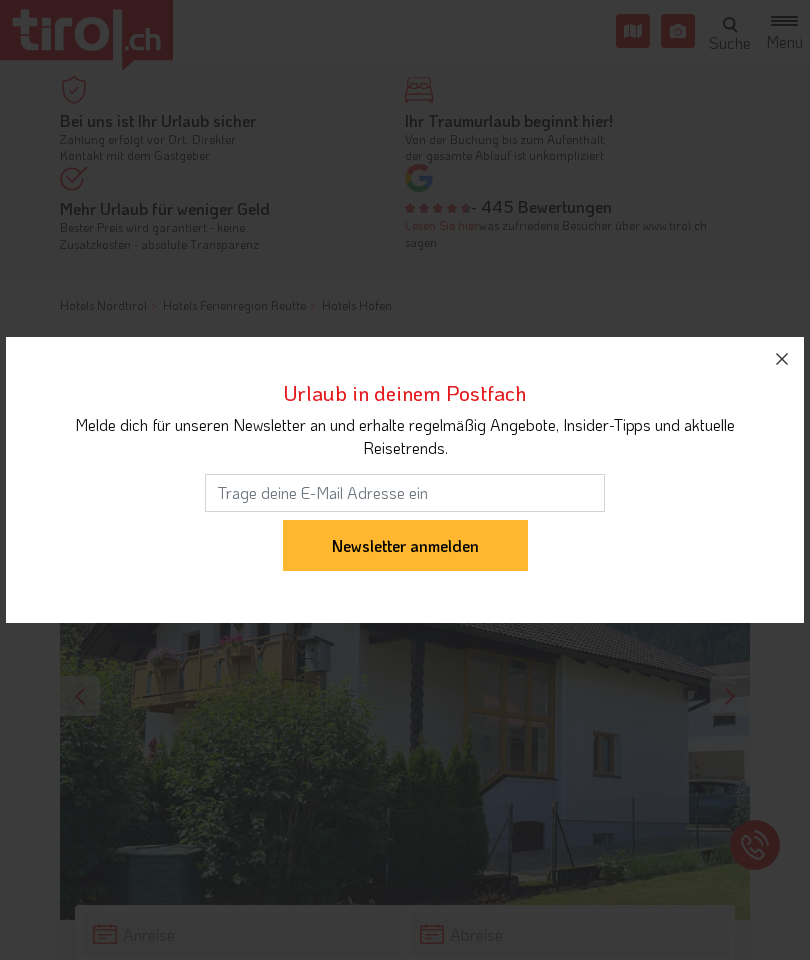 scroll, scrollTop: 0, scrollLeft: 0, axis: both 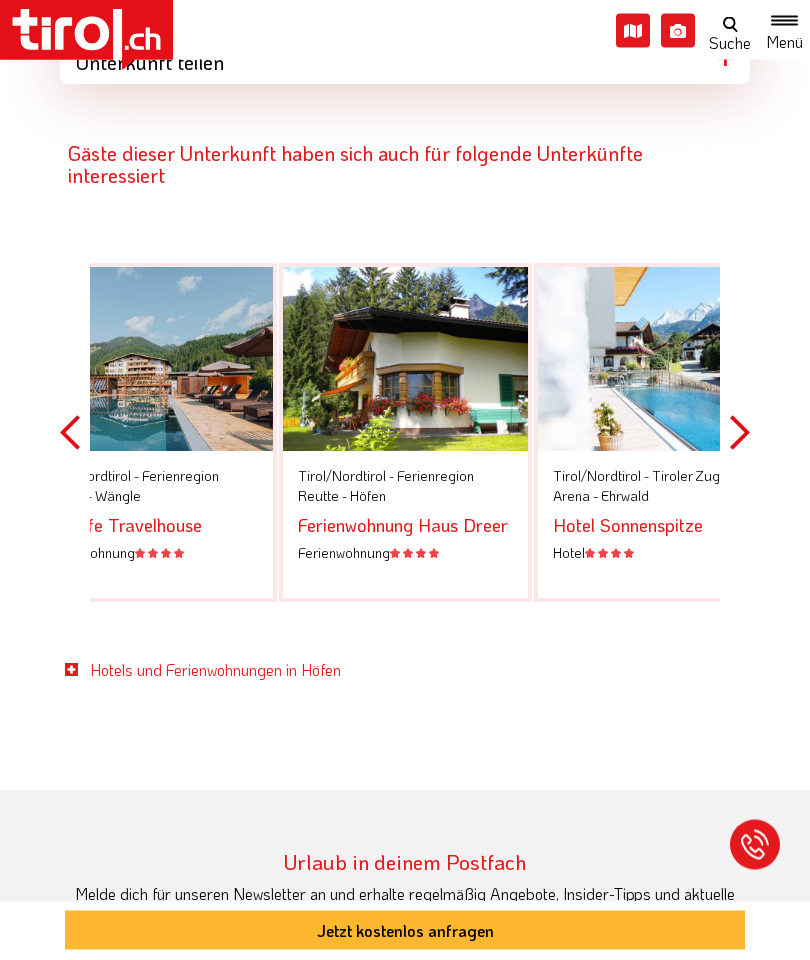 click on "Ferienwohnung Haus Dreer" at bounding box center (403, 526) 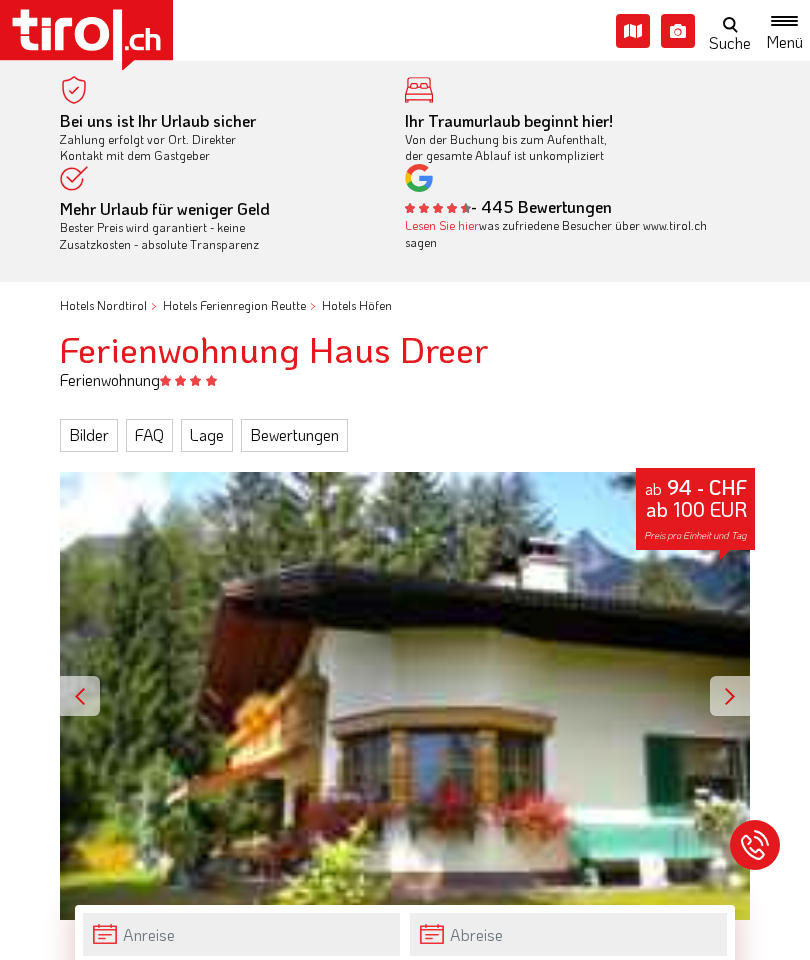 scroll, scrollTop: 0, scrollLeft: 0, axis: both 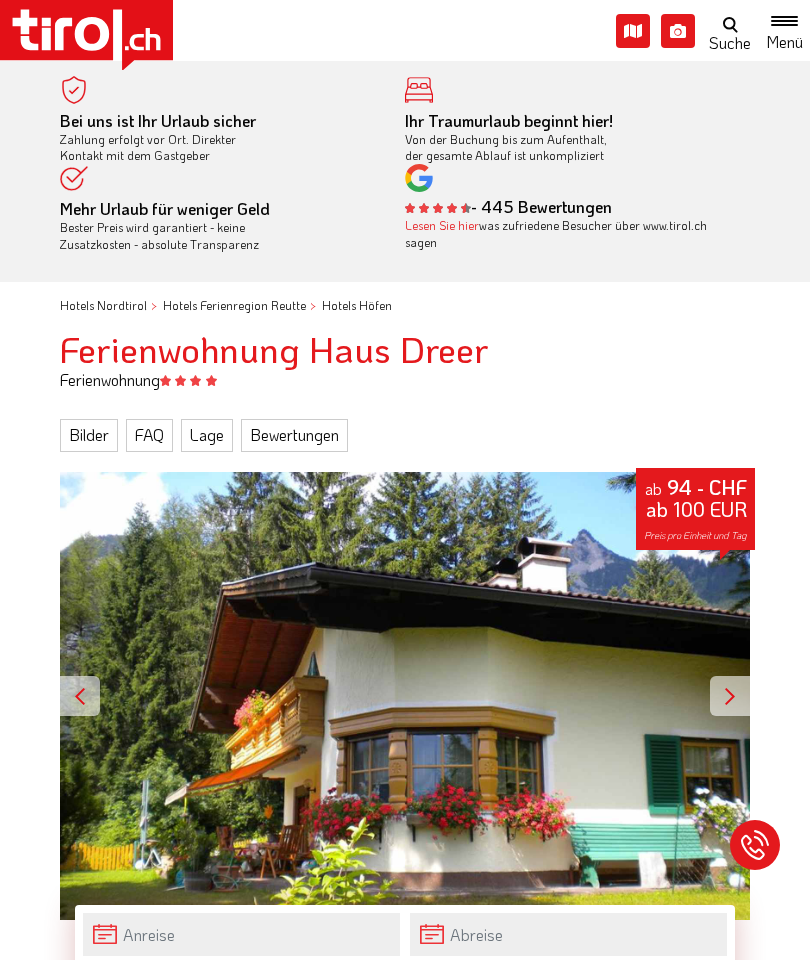 click on "Bilder" at bounding box center (89, 435) 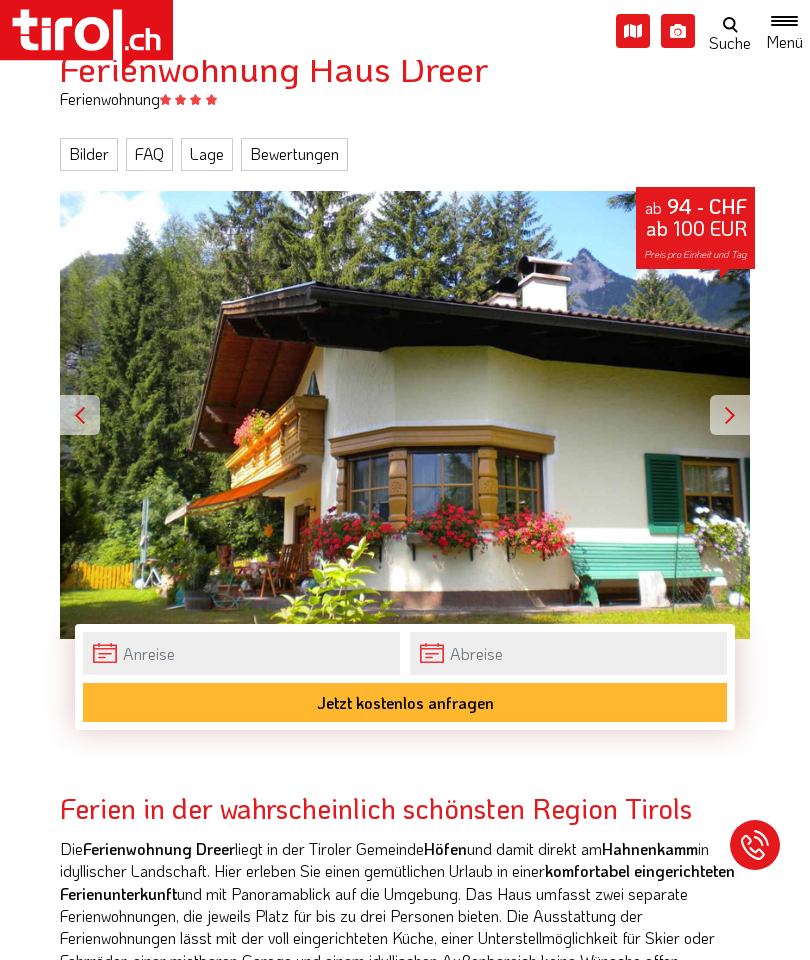 scroll, scrollTop: 260, scrollLeft: 0, axis: vertical 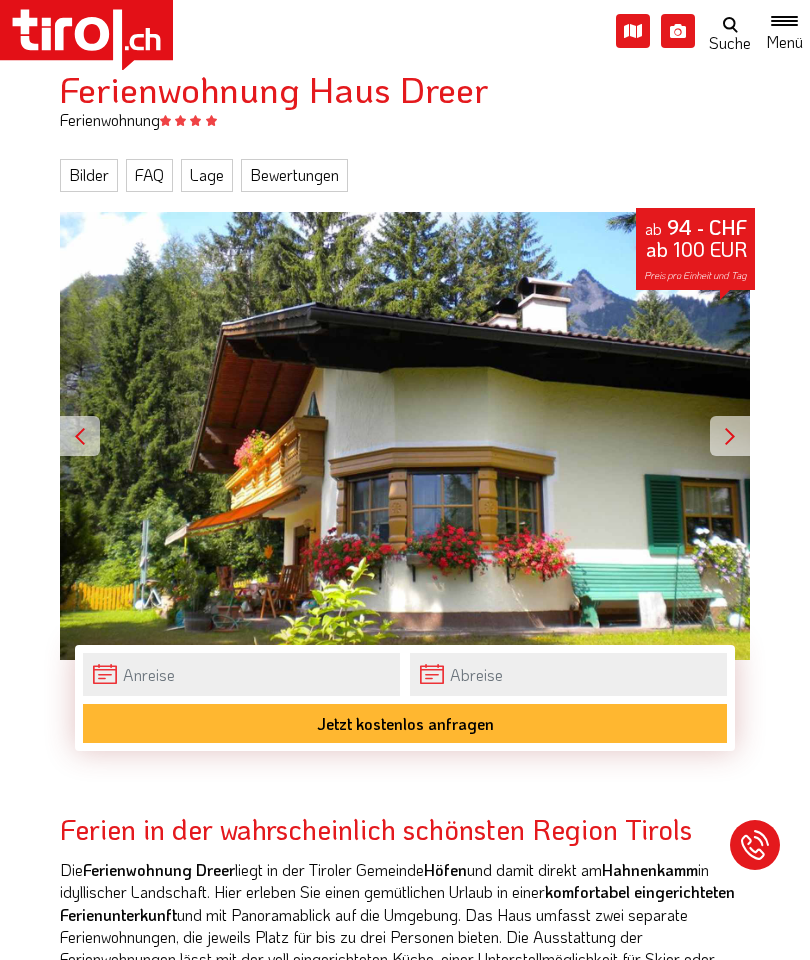 click at bounding box center [730, 436] 